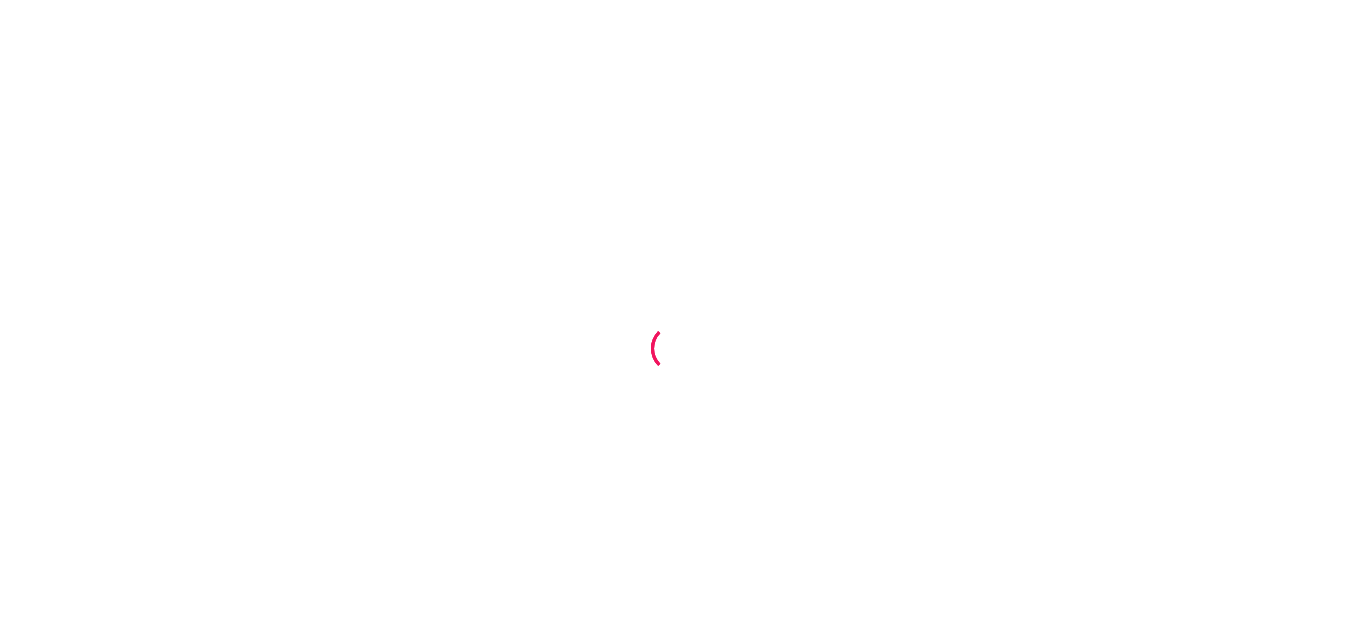 scroll, scrollTop: 0, scrollLeft: 0, axis: both 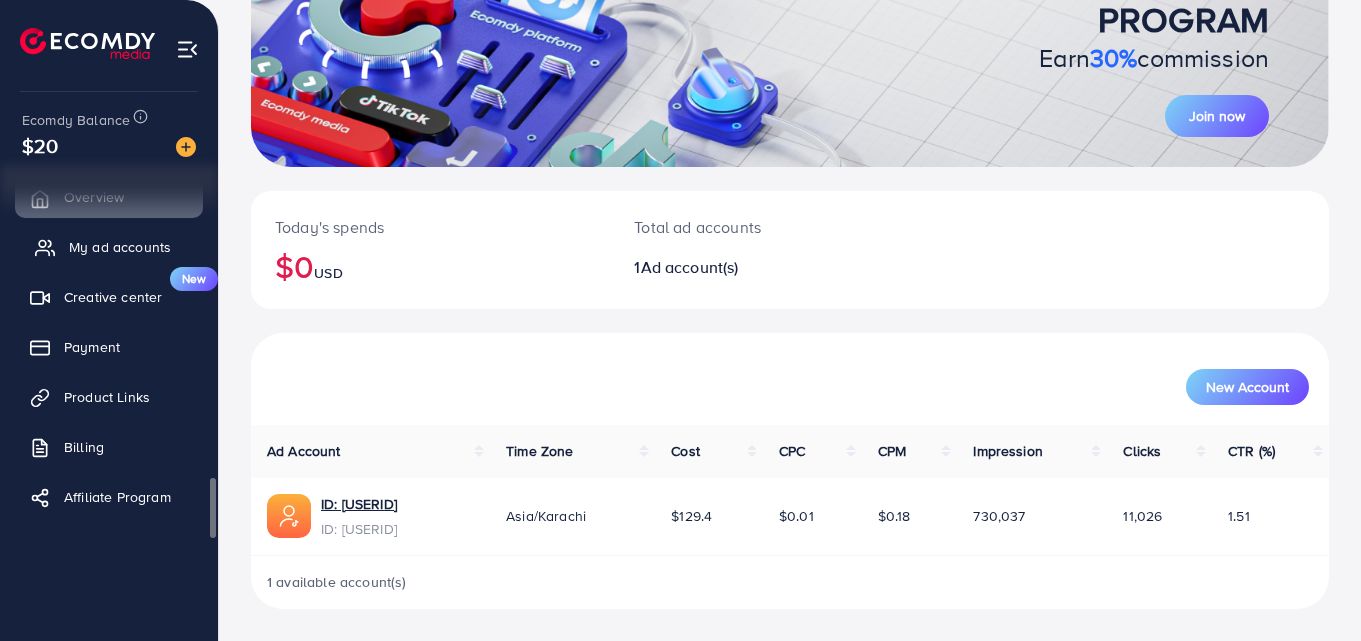click on "My ad accounts" at bounding box center (120, 247) 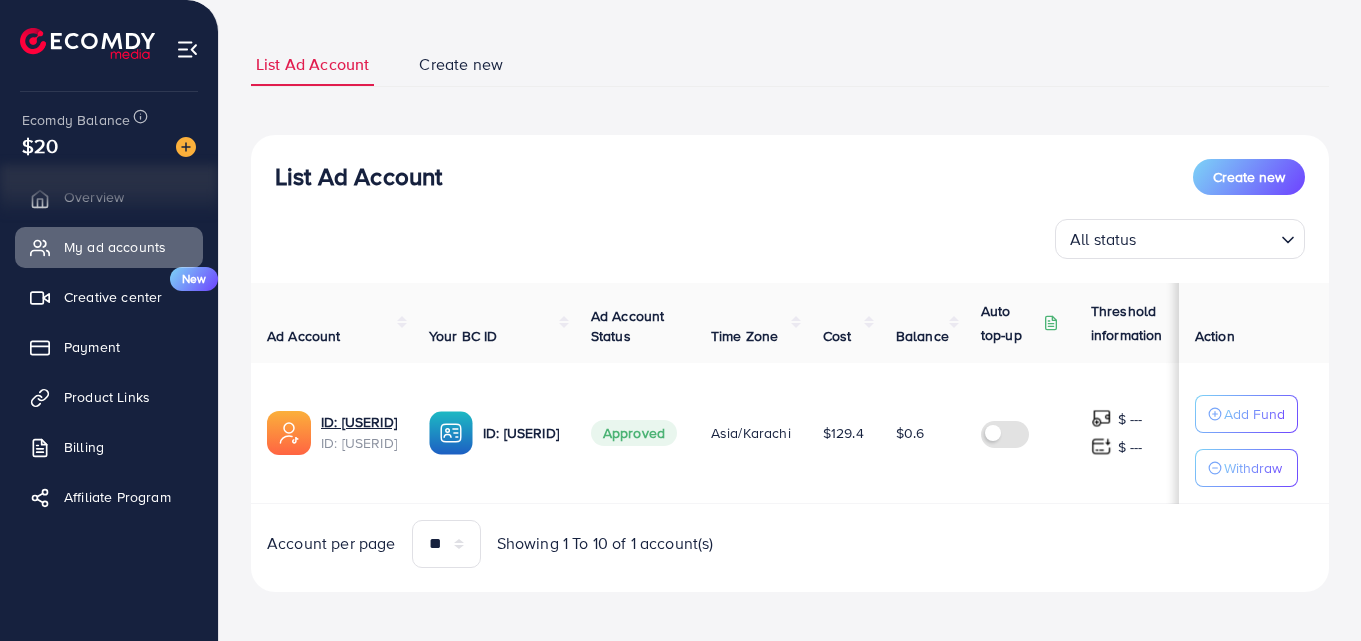 scroll, scrollTop: 117, scrollLeft: 0, axis: vertical 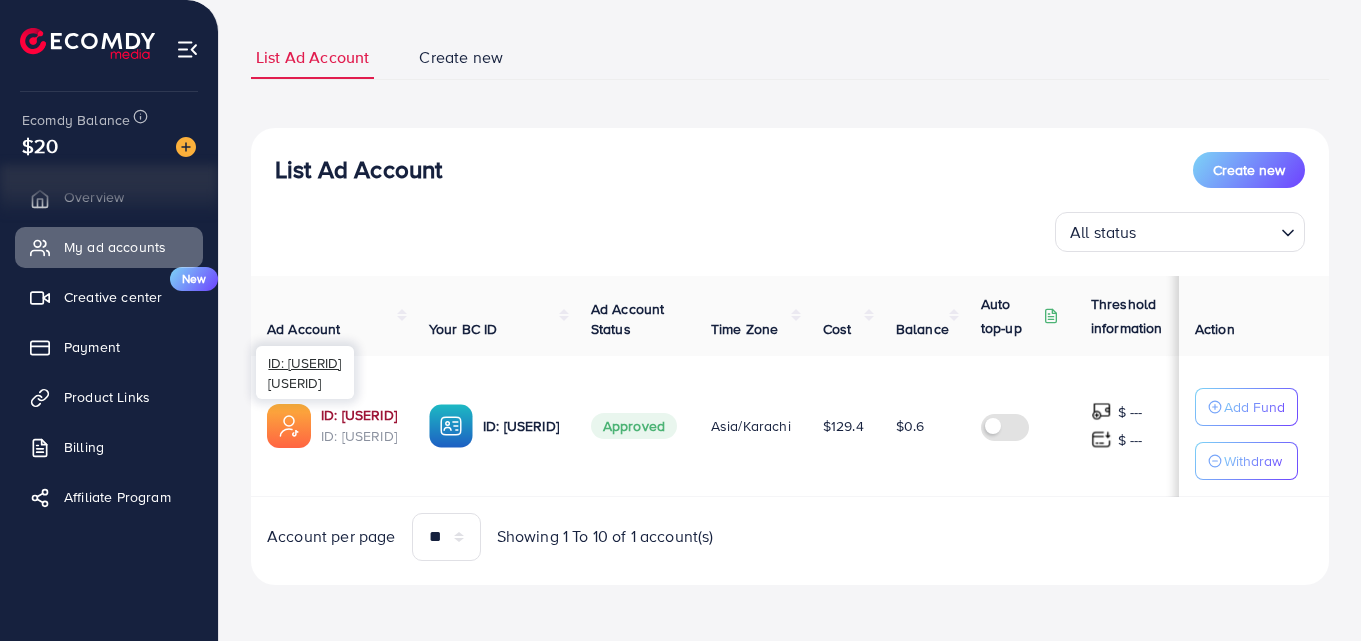 click on "[ID]1027254_[BRAND]2_[TIMESTAMP]" at bounding box center (359, 415) 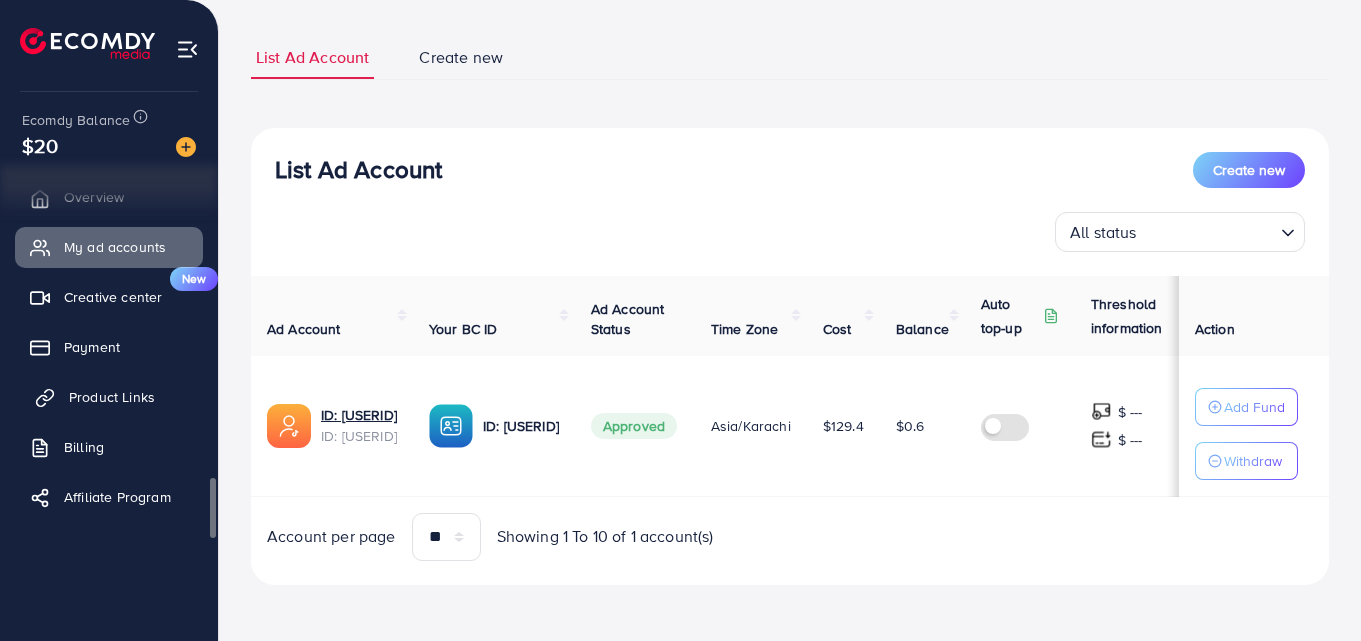 click 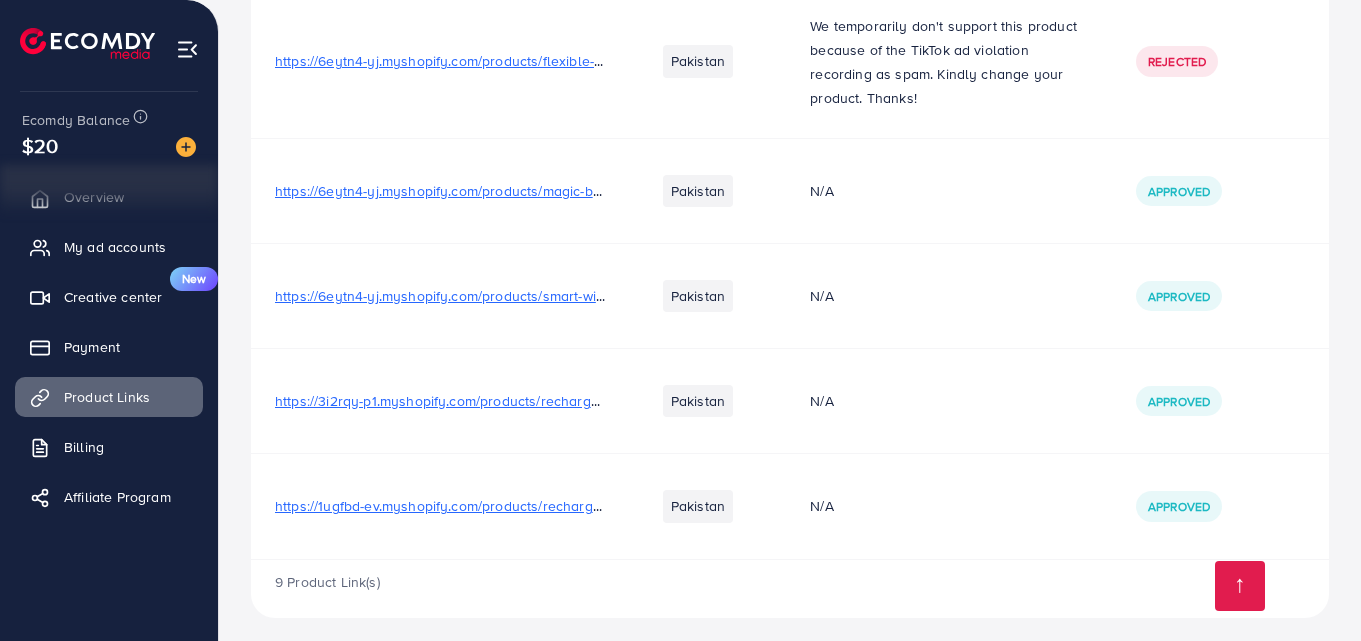 scroll, scrollTop: 770, scrollLeft: 0, axis: vertical 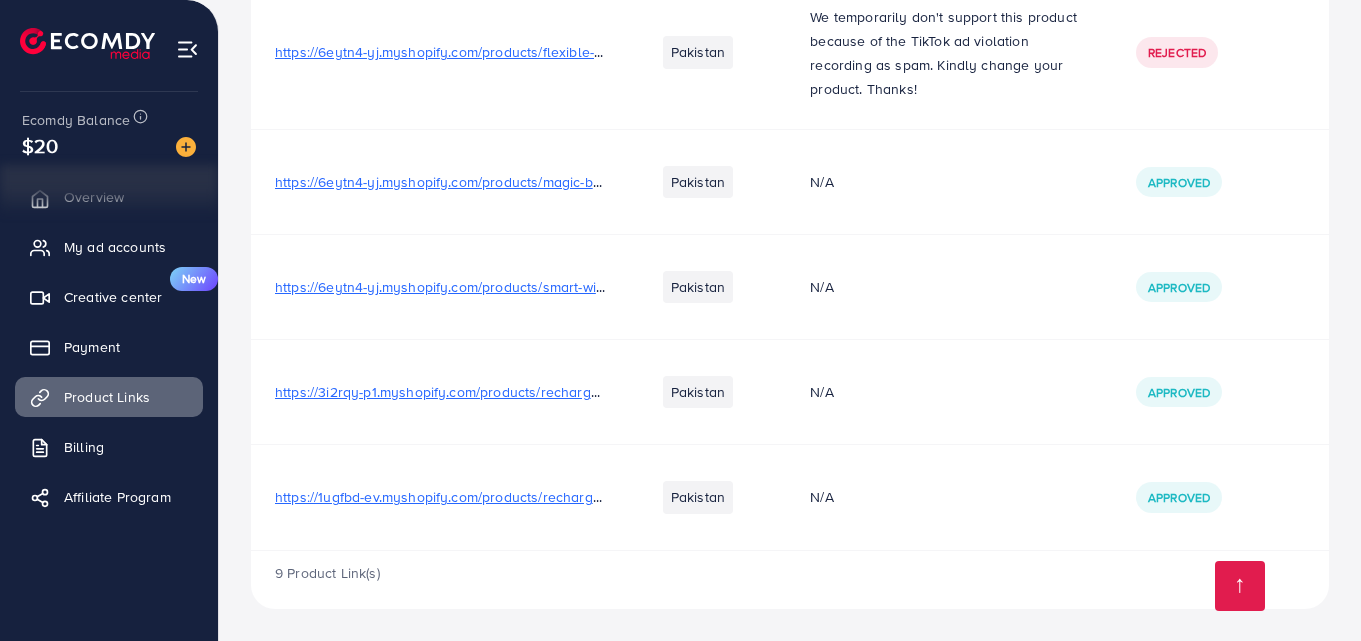 click on "https://1ugfbd-ev.myshopify.com/products/rechargeable-wireless-car-vacuum-cleaner?utm_source=copyToPasteBoard&utm_medium=product-links&utm_content=web" at bounding box center (803, 497) 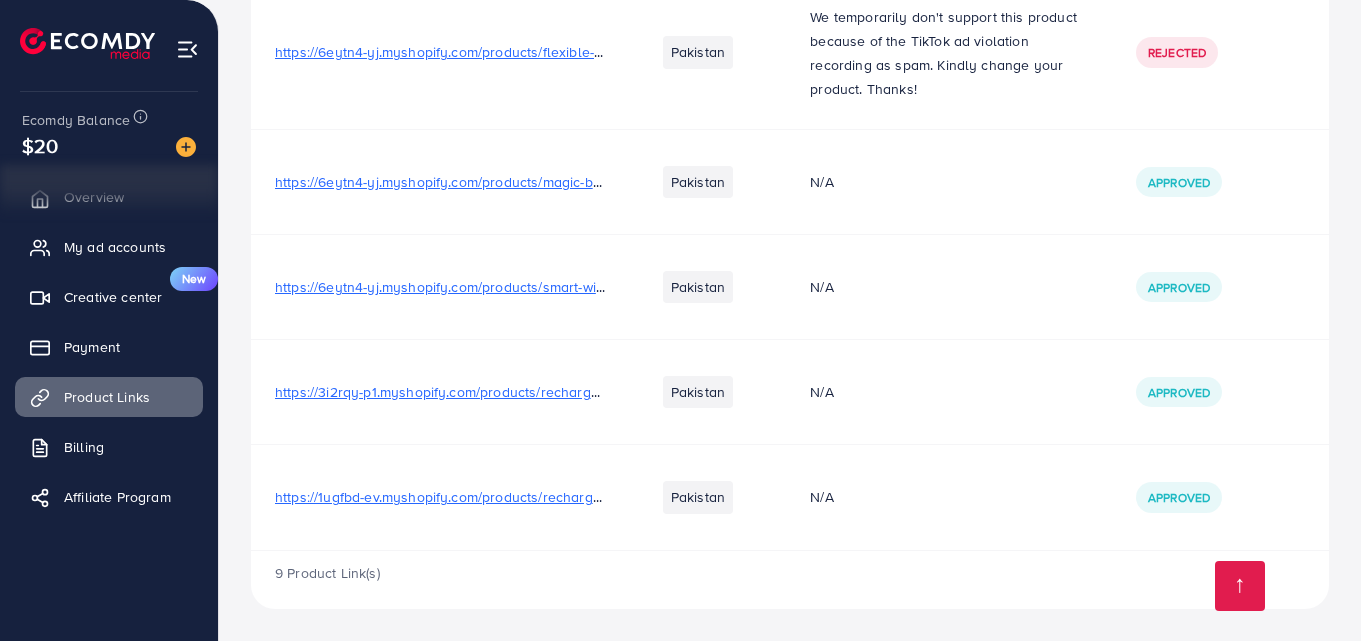 click on "https://6eytn4-yj.myshopify.com/products/smart-wireless-vacuum-cleaner?utm_source=copyToPasteBoard&utm_medium=product-links&utm_content=web" at bounding box center (765, 287) 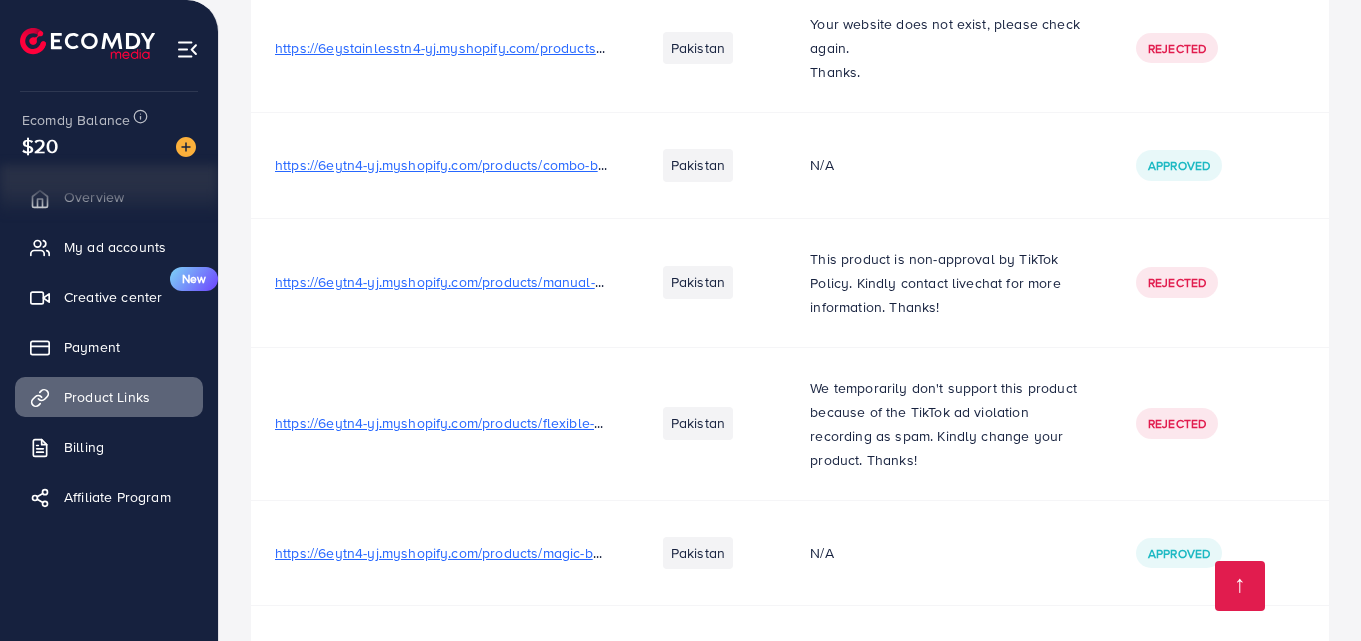 scroll, scrollTop: 770, scrollLeft: 0, axis: vertical 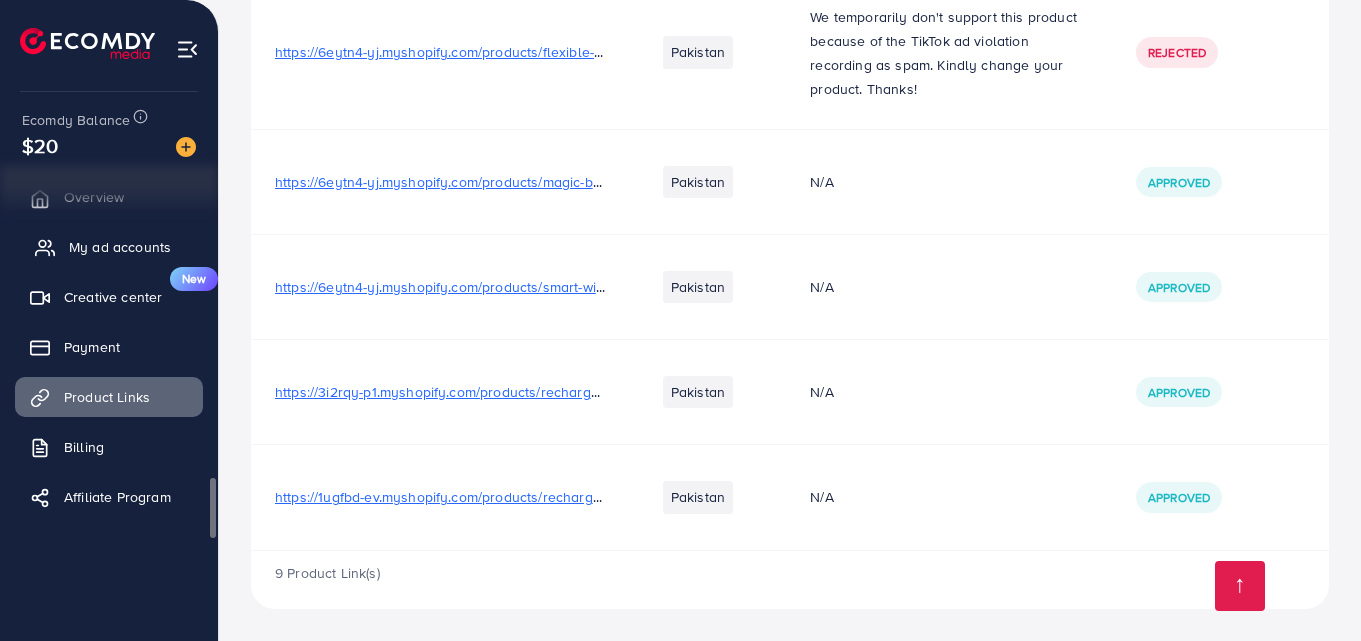 click on "My ad accounts" at bounding box center [120, 247] 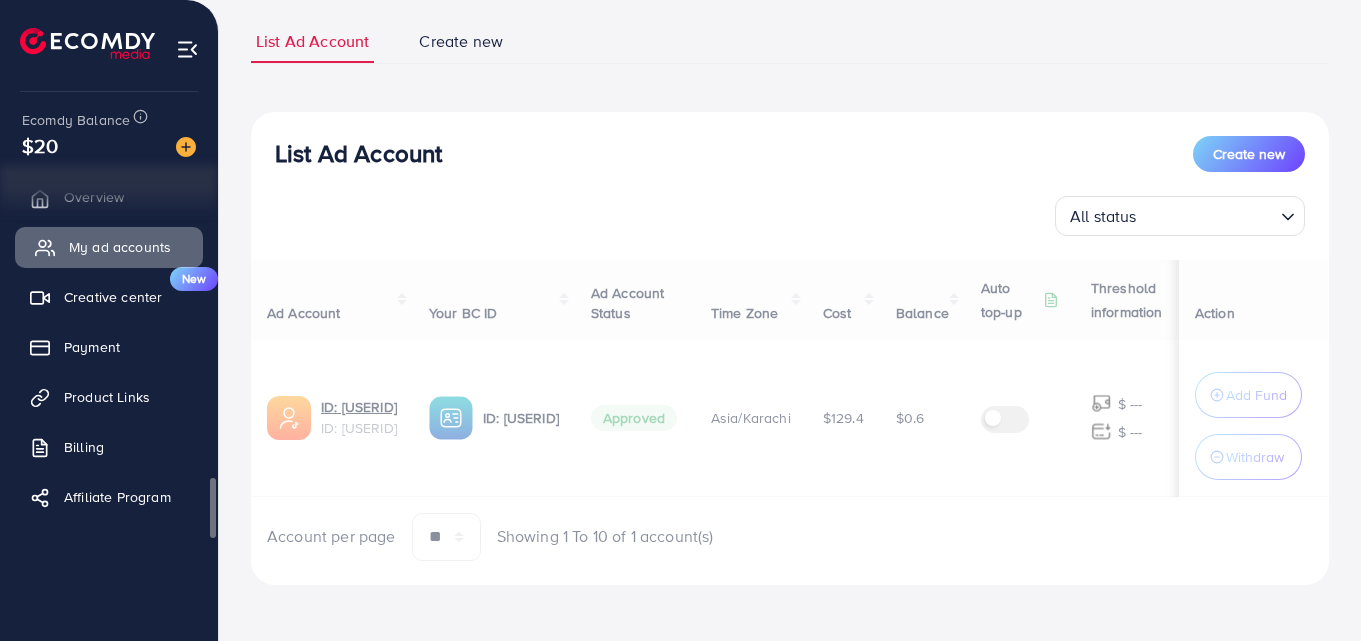 scroll, scrollTop: 0, scrollLeft: 0, axis: both 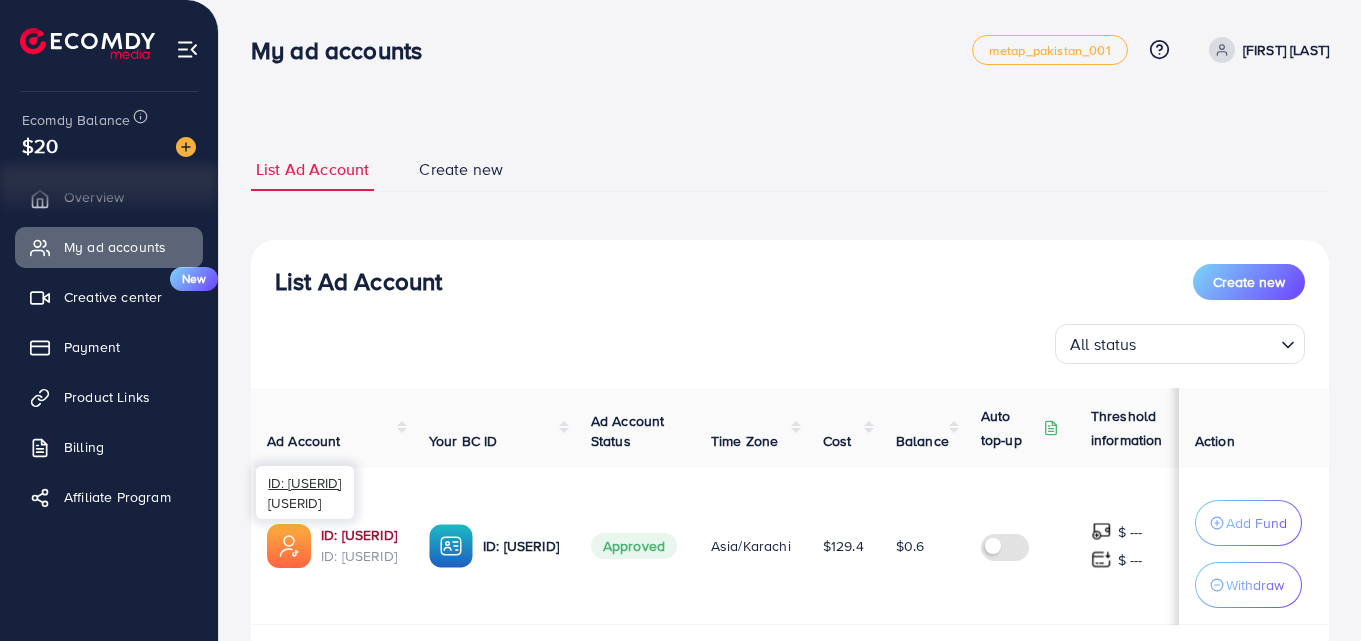 click on "[ID]1027254_[BRAND]2_[TIMESTAMP]" at bounding box center [359, 535] 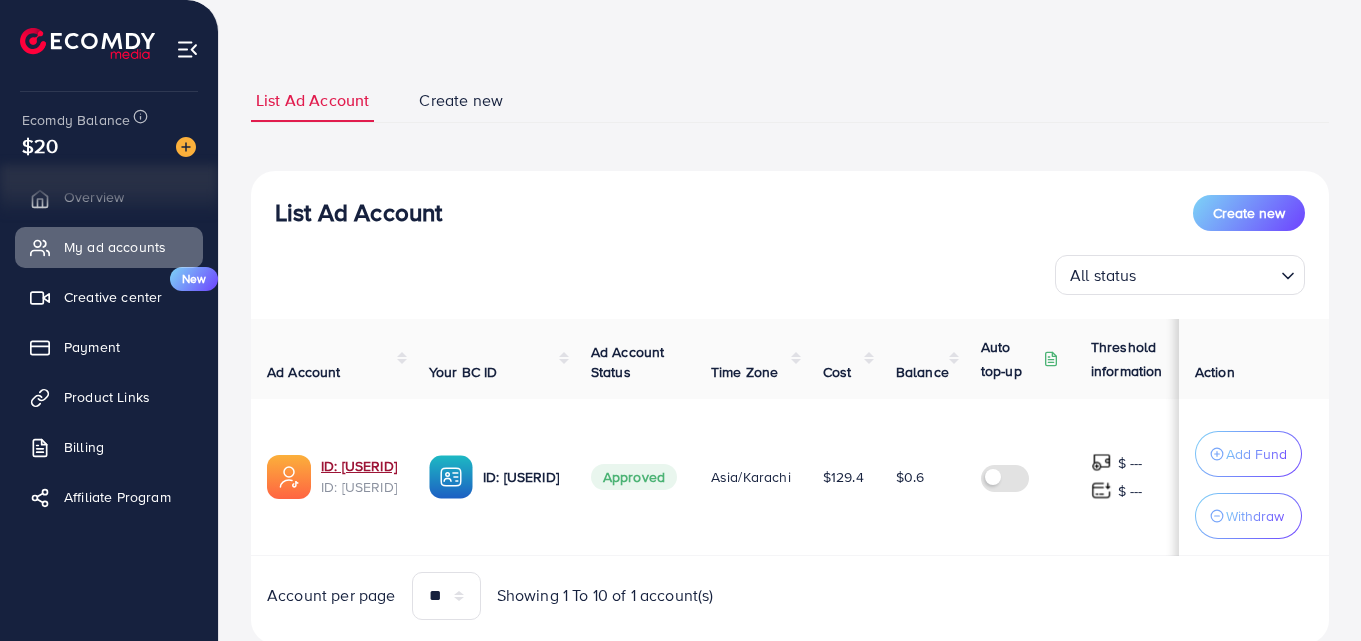 scroll, scrollTop: 0, scrollLeft: 0, axis: both 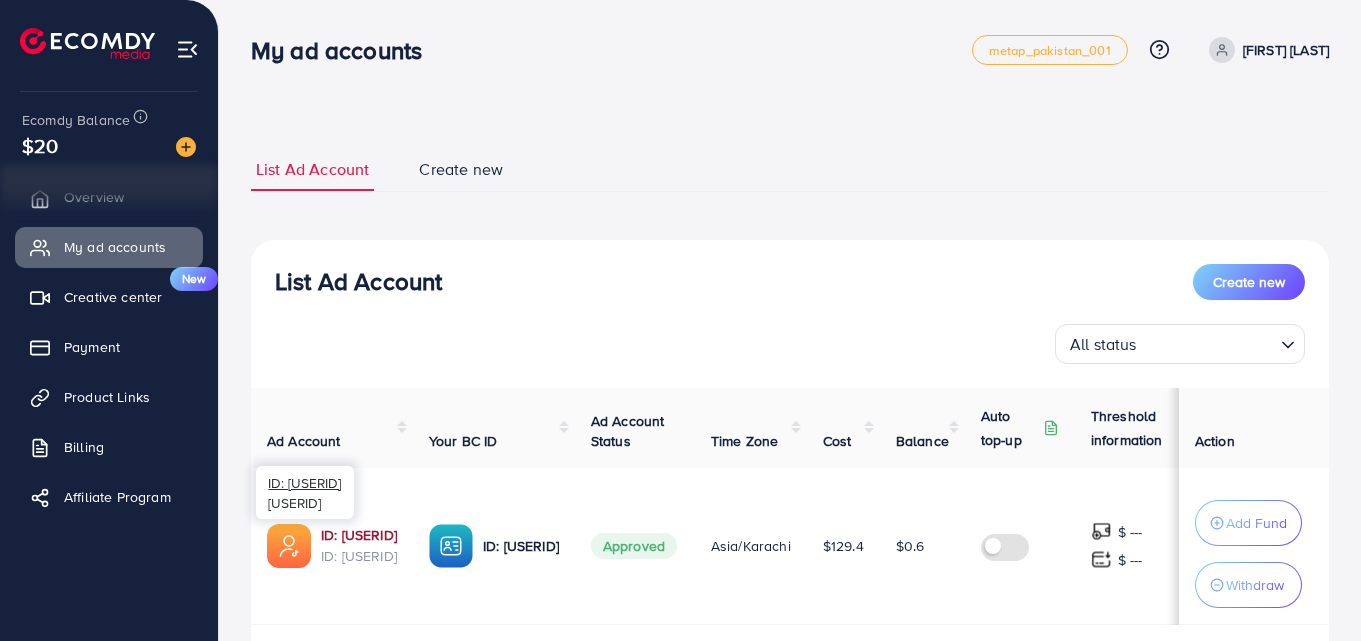 click on "[ID]1027254_[BRAND]2_[TIMESTAMP]" at bounding box center (359, 535) 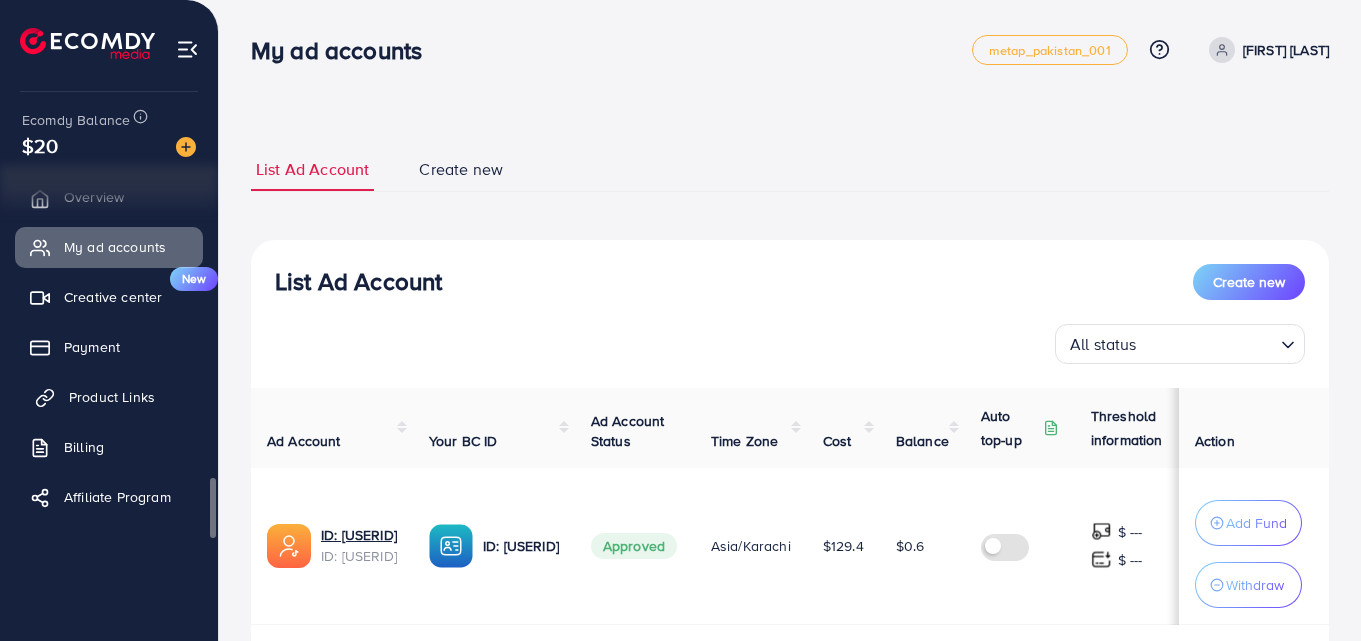 click on "Product Links" at bounding box center (109, 397) 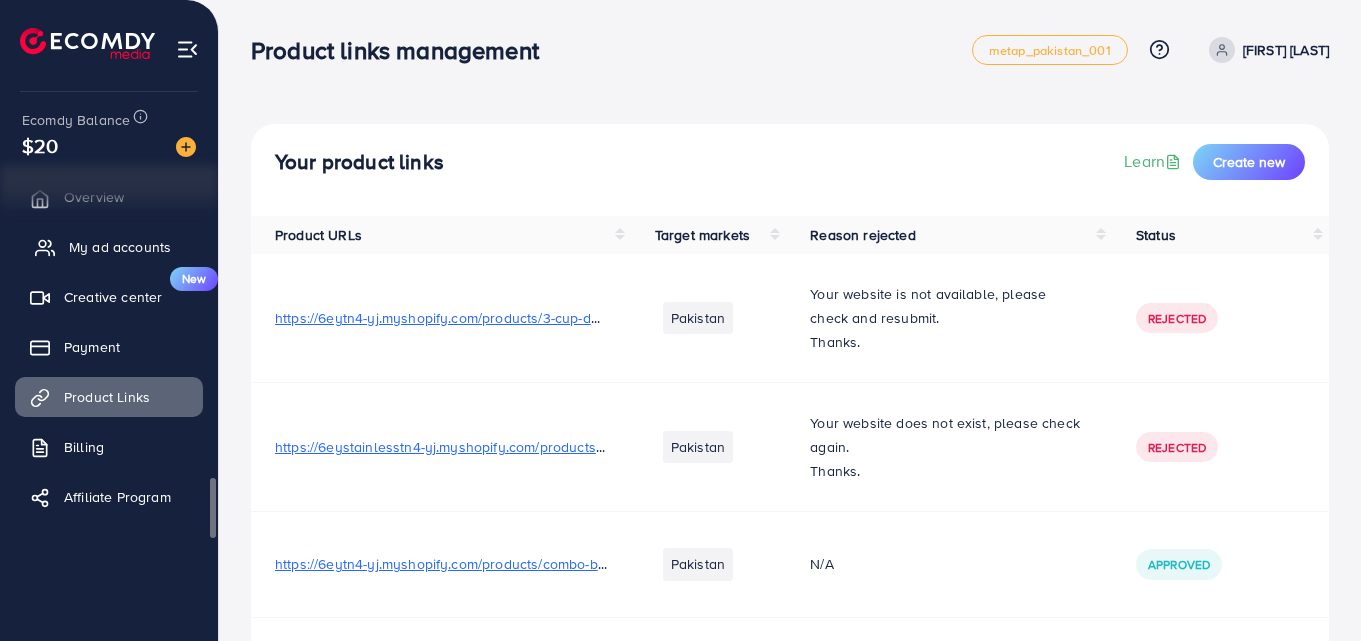click on "My ad accounts" at bounding box center (120, 247) 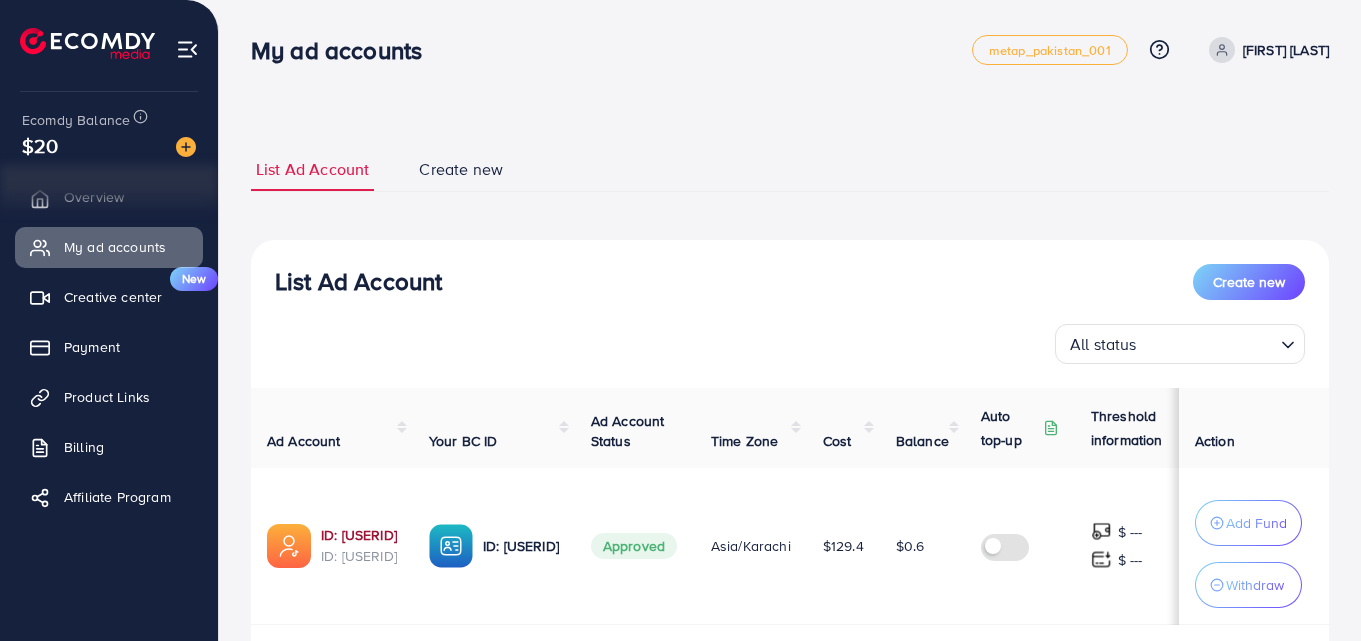 click on "[ID]1027254_[BRAND]2_[TIMESTAMP]" at bounding box center (359, 535) 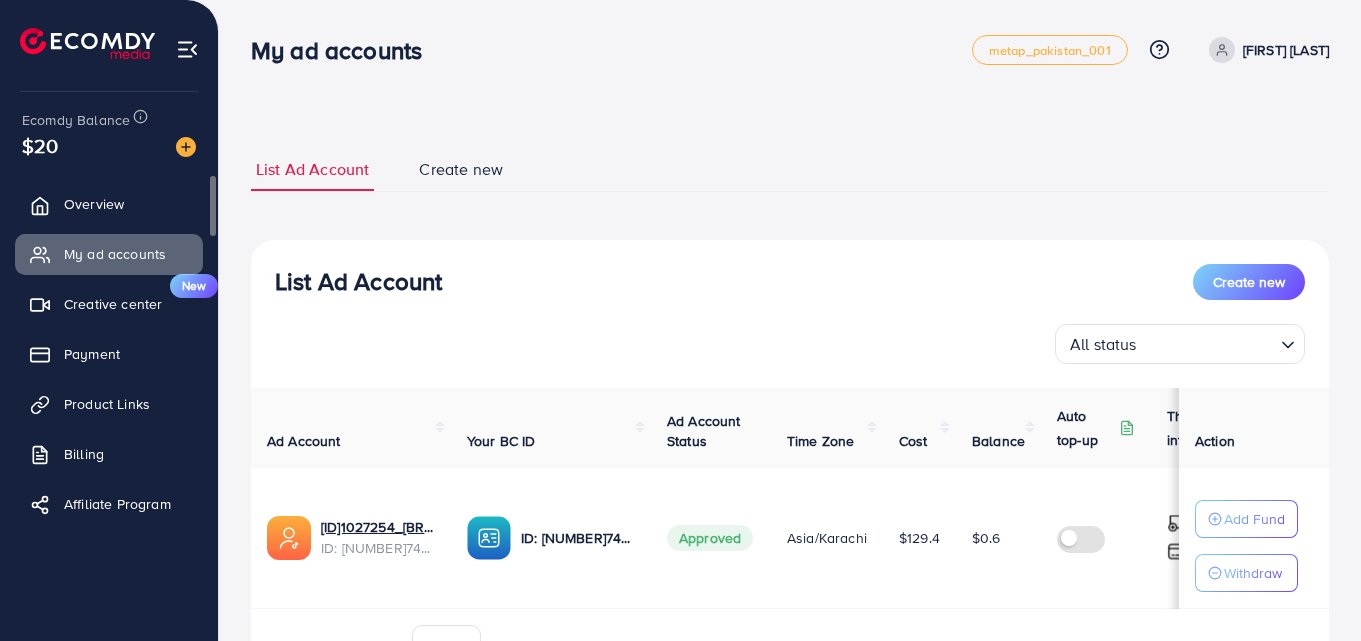 scroll, scrollTop: 0, scrollLeft: 0, axis: both 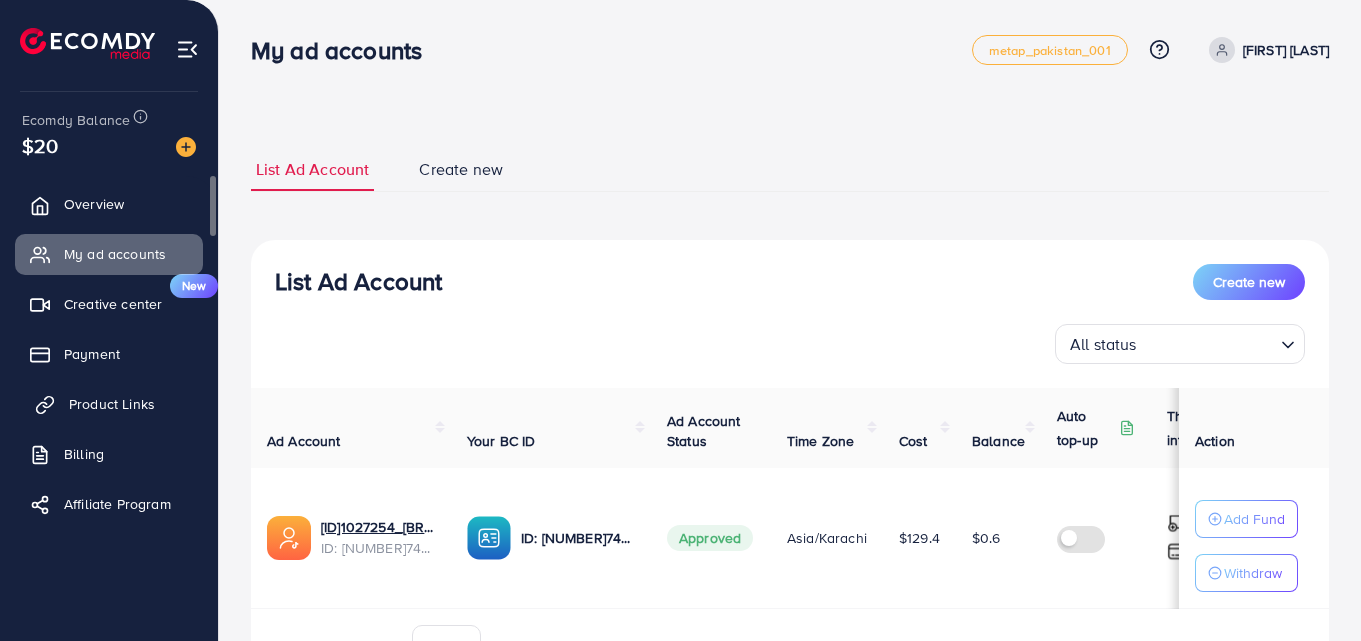 click on "Product Links" at bounding box center [112, 404] 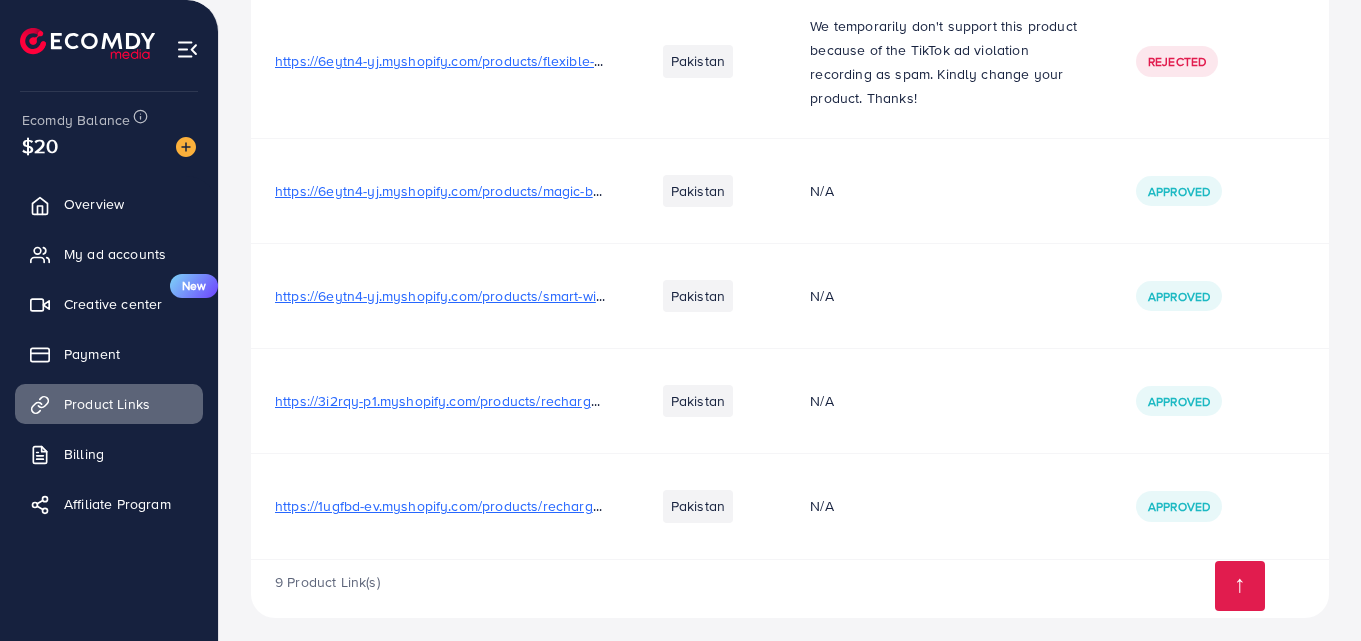 scroll, scrollTop: 770, scrollLeft: 0, axis: vertical 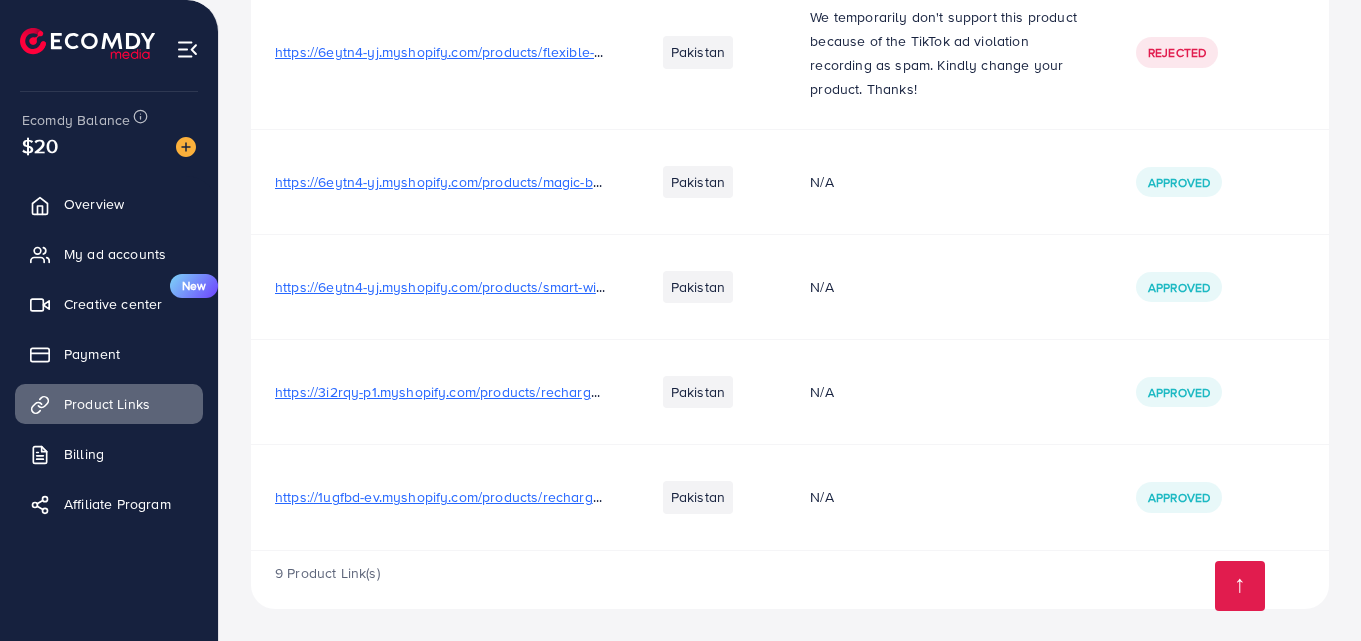 click on "https://1ugfbd-ev.myshopify.com/products/rechargeable-wireless-car-vacuum-cleaner?utm_source=copyToPasteBoard&utm_medium=product-links&utm_content=web" at bounding box center (803, 497) 